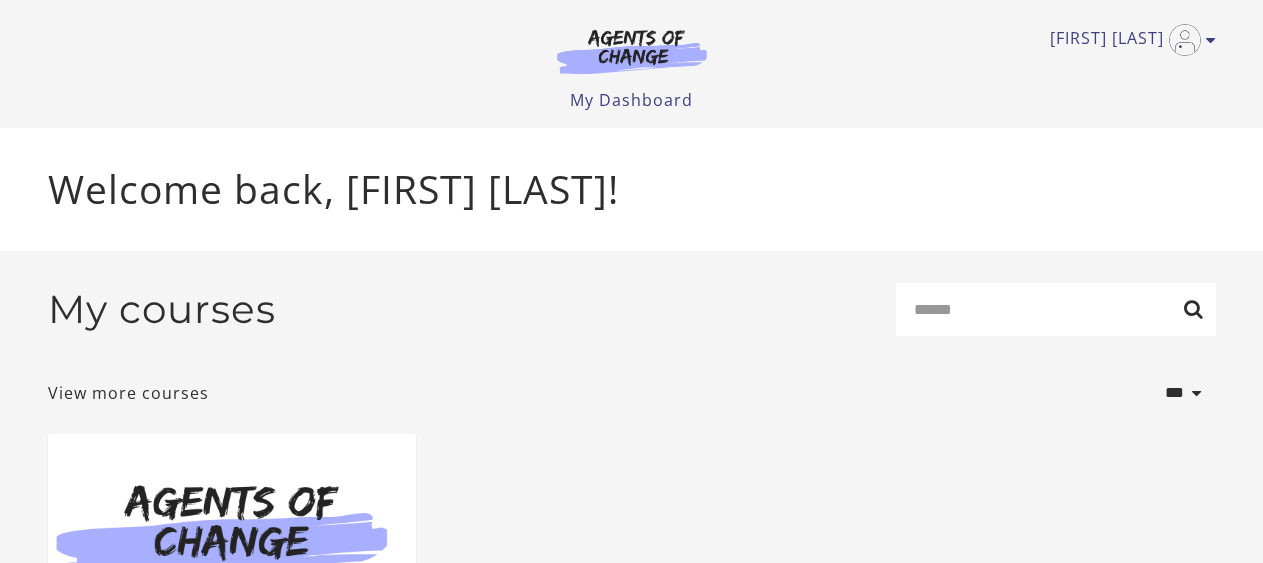 scroll, scrollTop: 0, scrollLeft: 0, axis: both 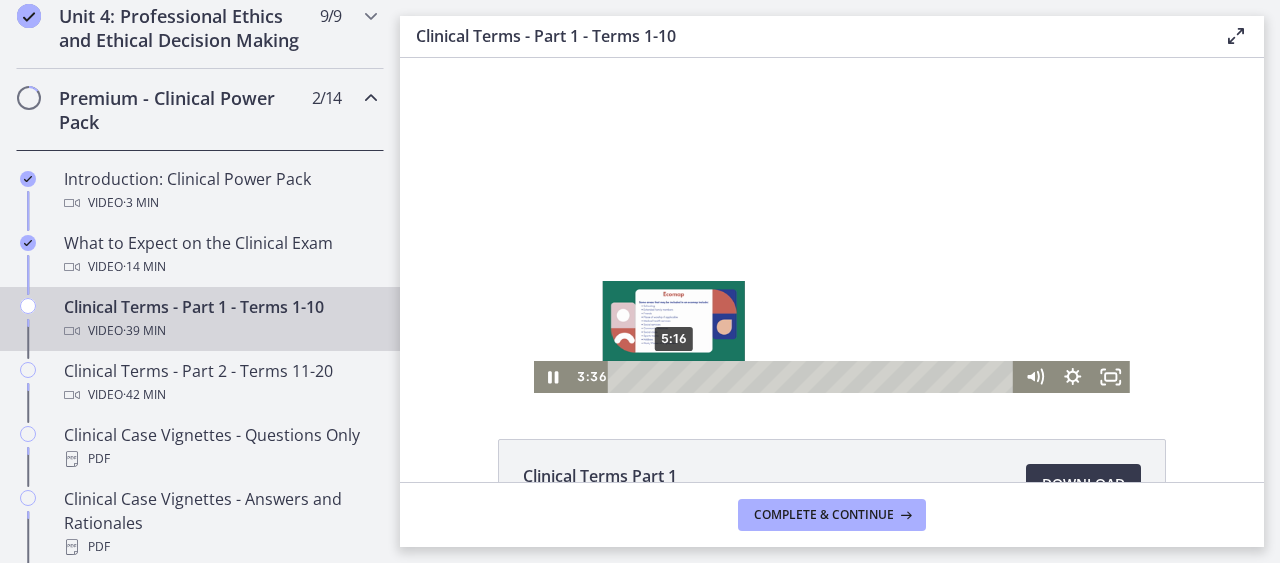 click on "5:16" at bounding box center (814, 377) 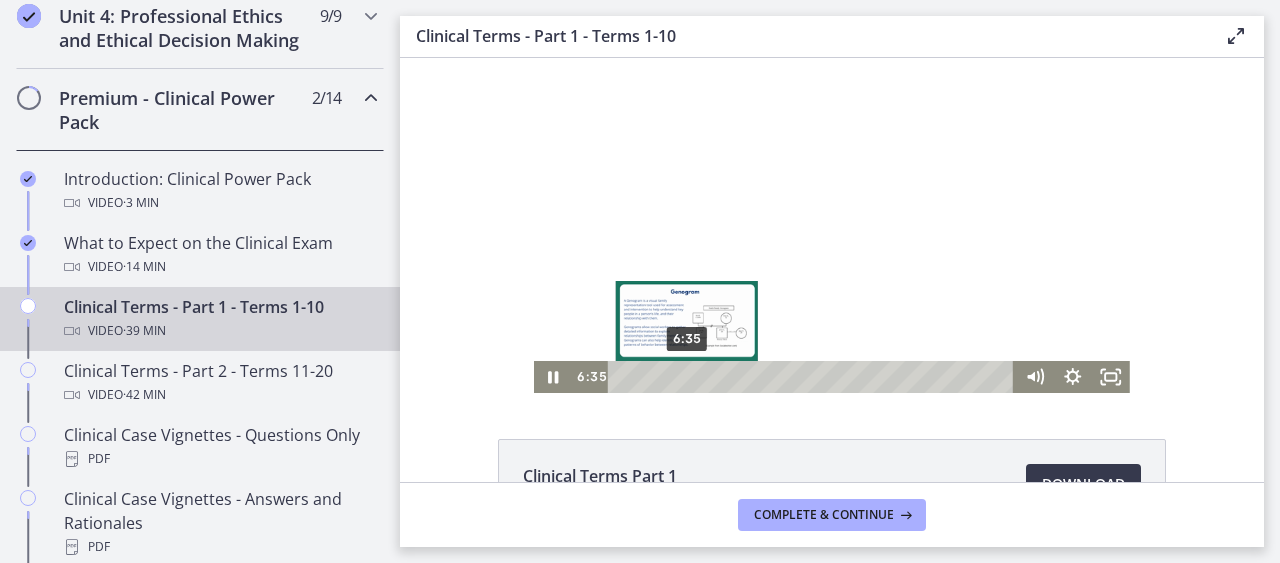 click on "6:35" at bounding box center (814, 377) 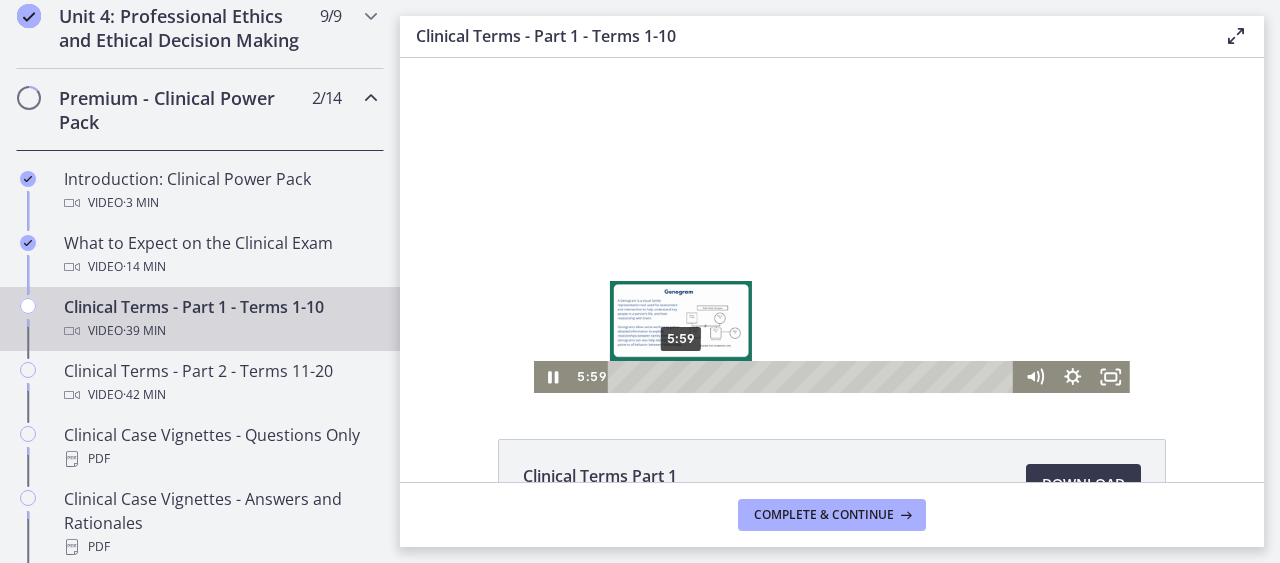 click on "5:59" at bounding box center (814, 377) 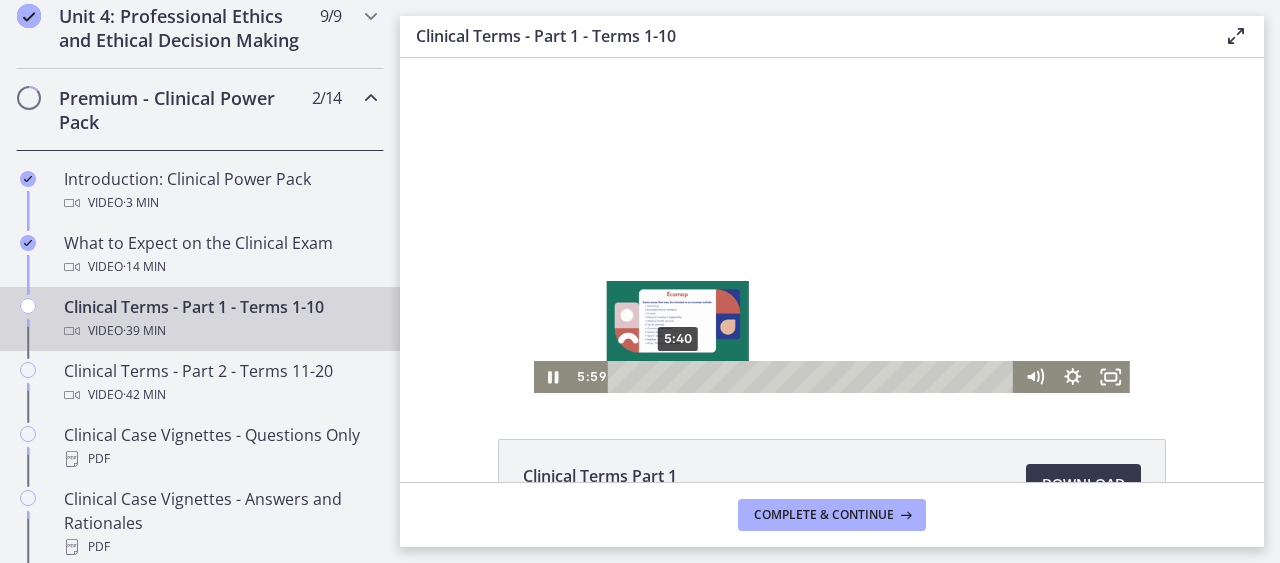 click at bounding box center (681, 377) 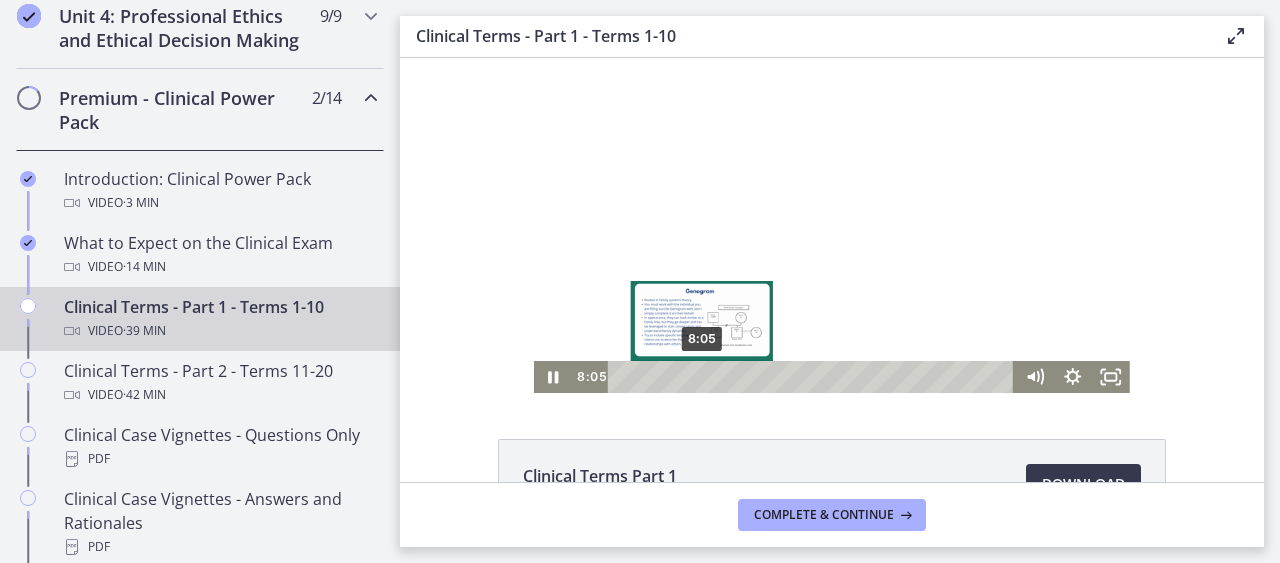 click on "8:05" at bounding box center [814, 377] 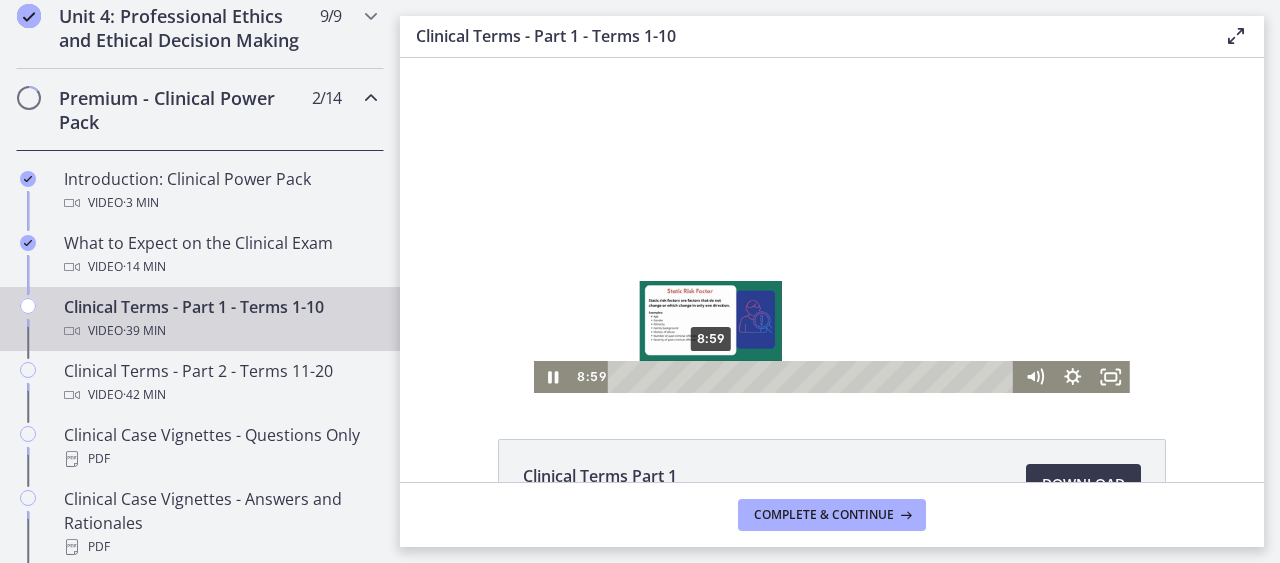 click on "8:59" at bounding box center (814, 377) 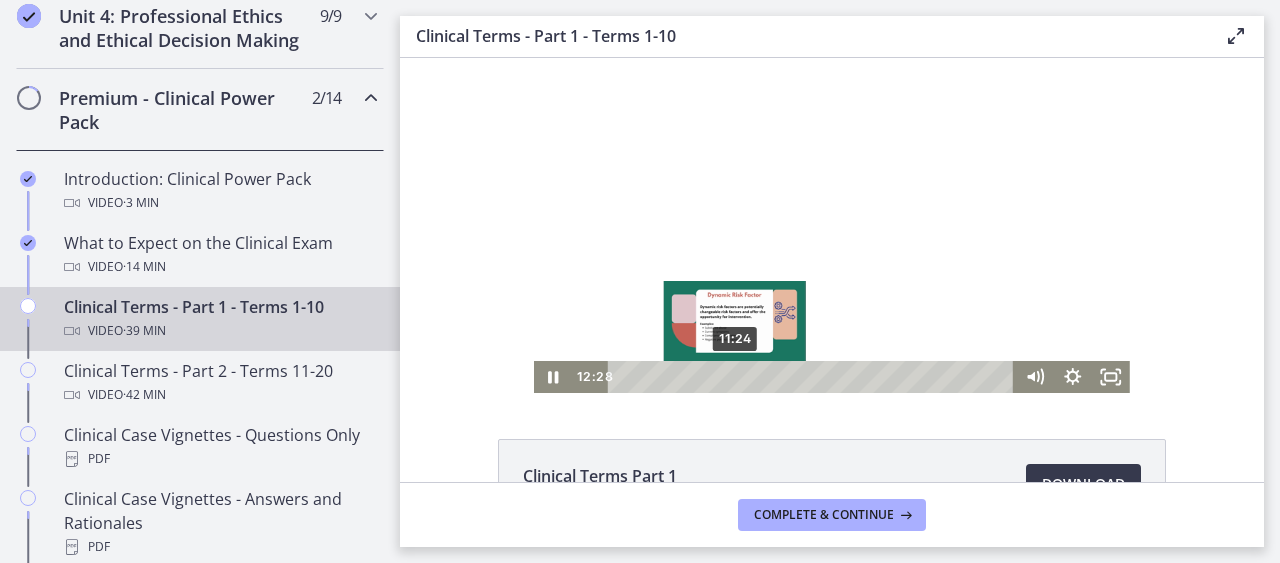 click on "11:24" at bounding box center [814, 377] 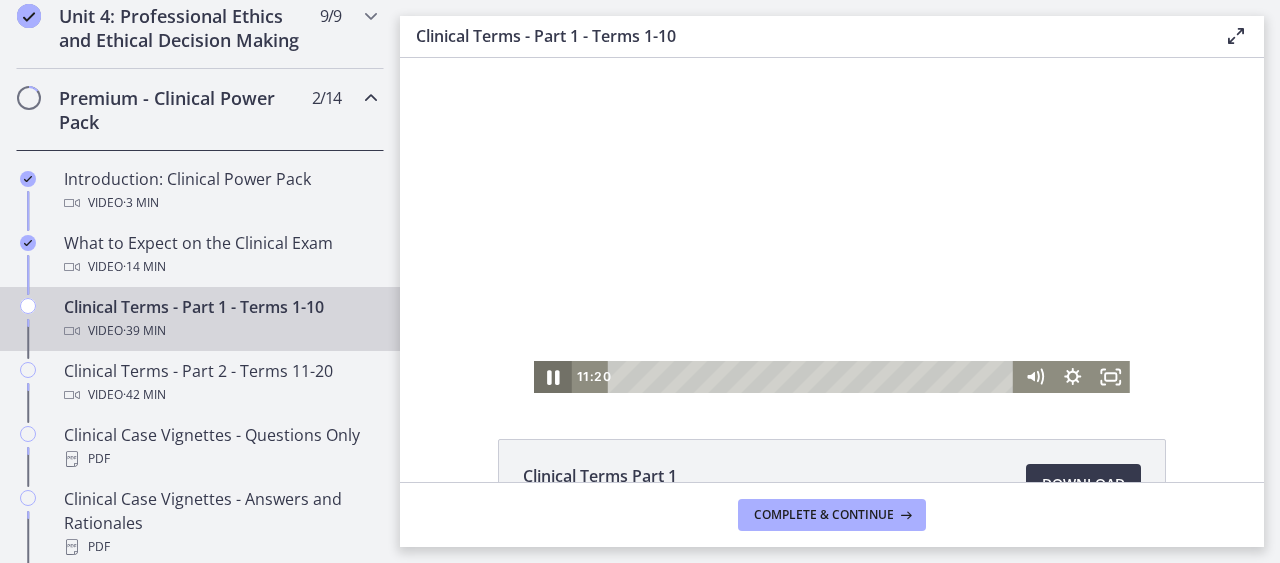 click 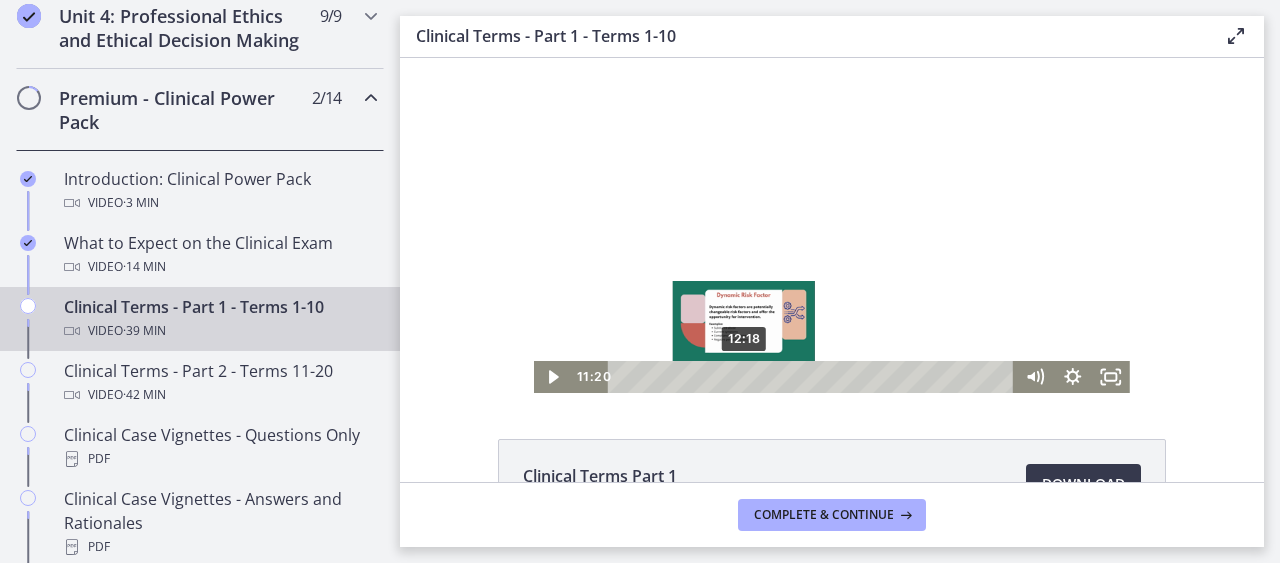 click on "12:18" at bounding box center (814, 377) 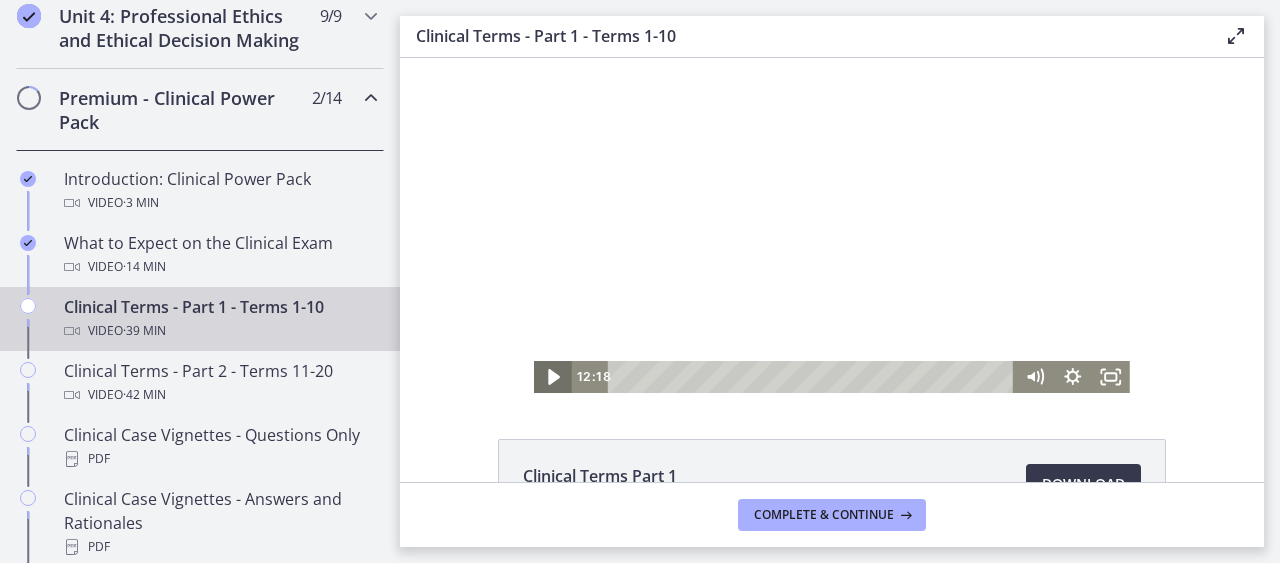 click 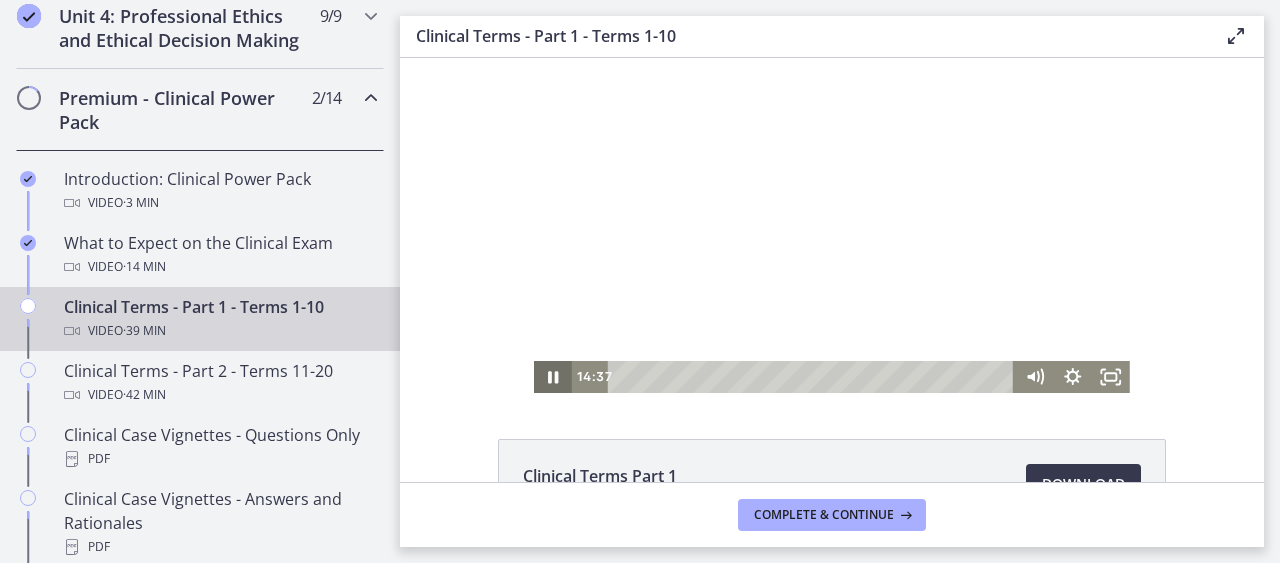 click 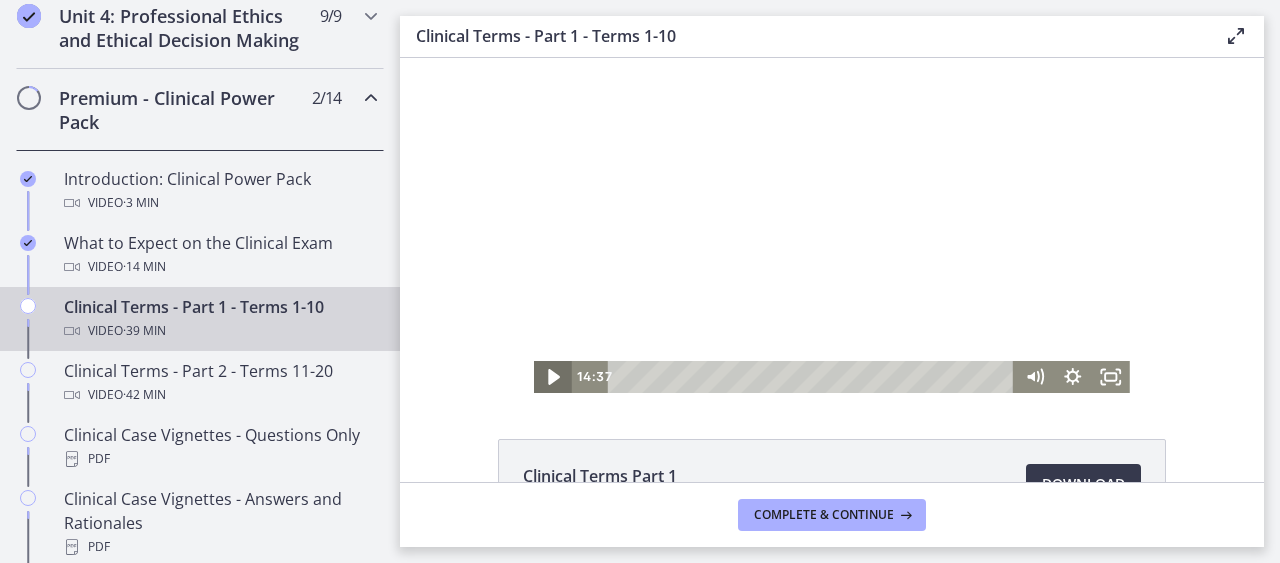 click 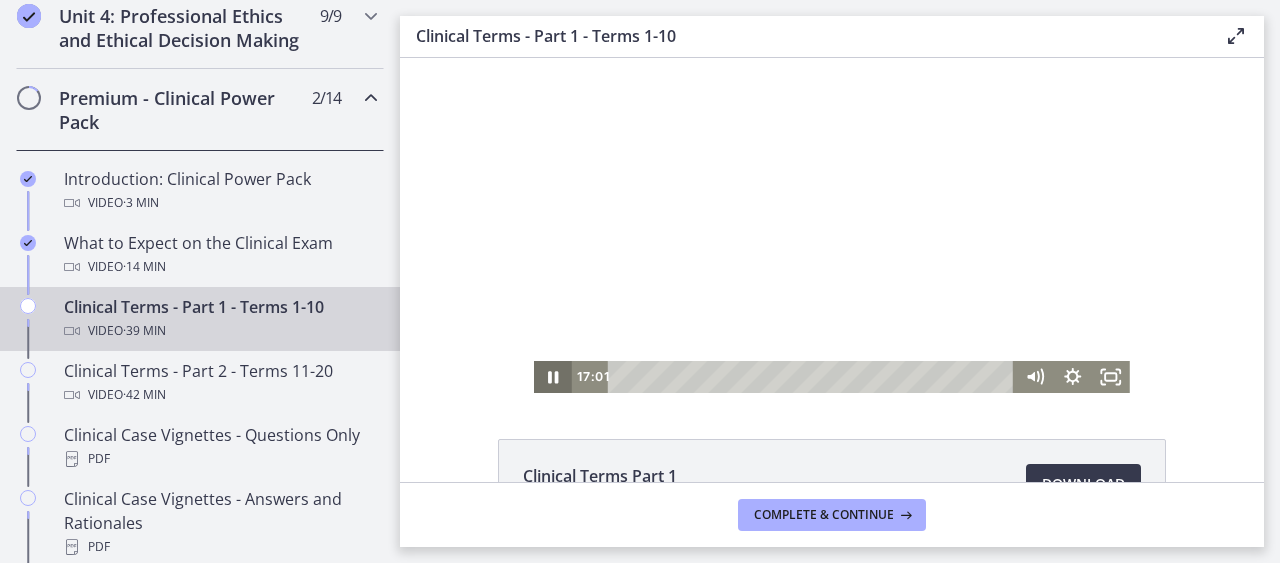 click 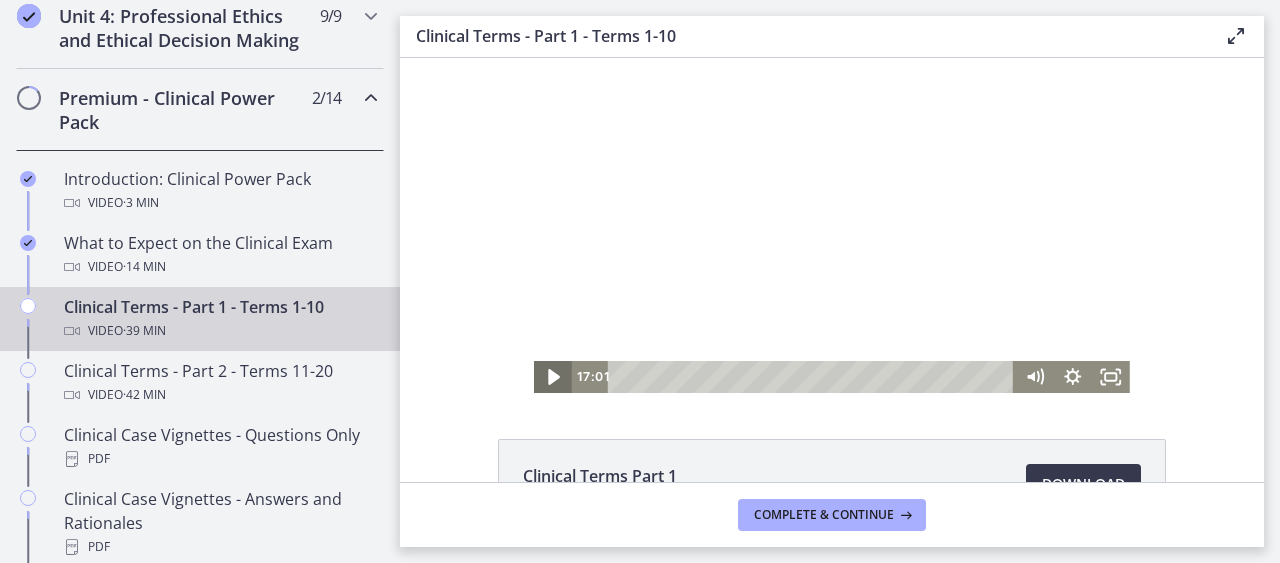 click 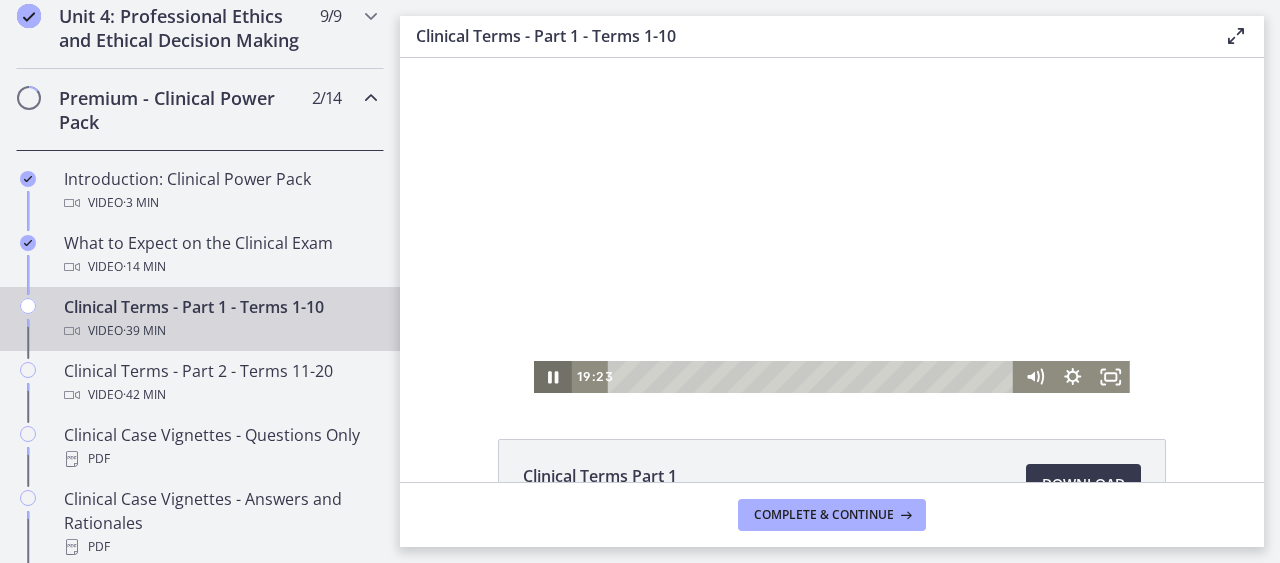 click 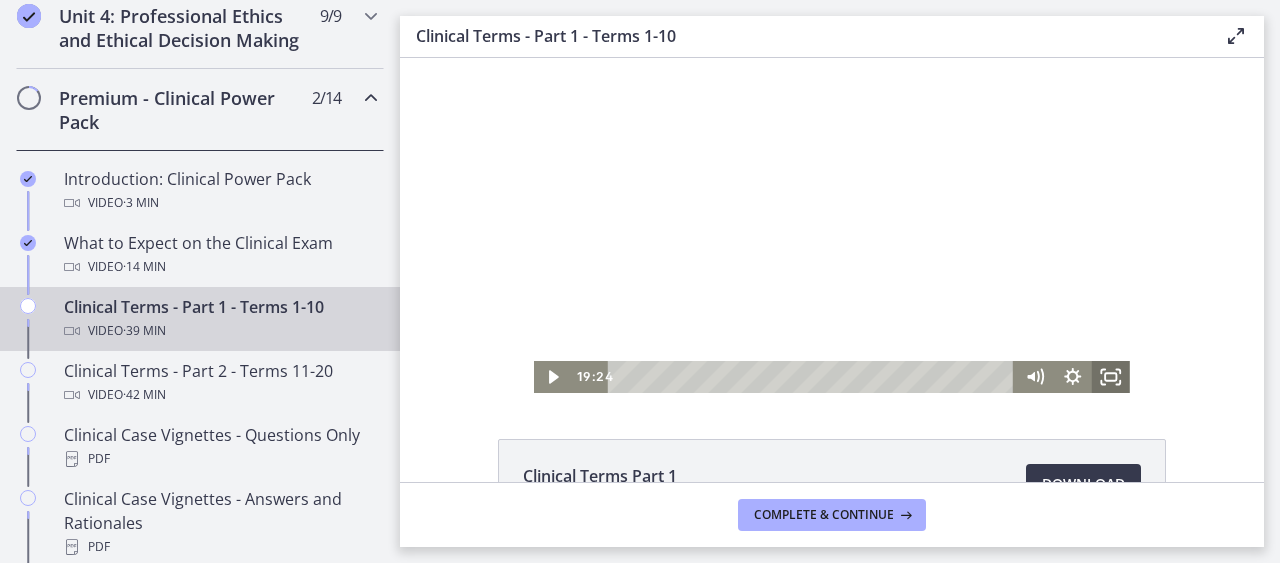 click 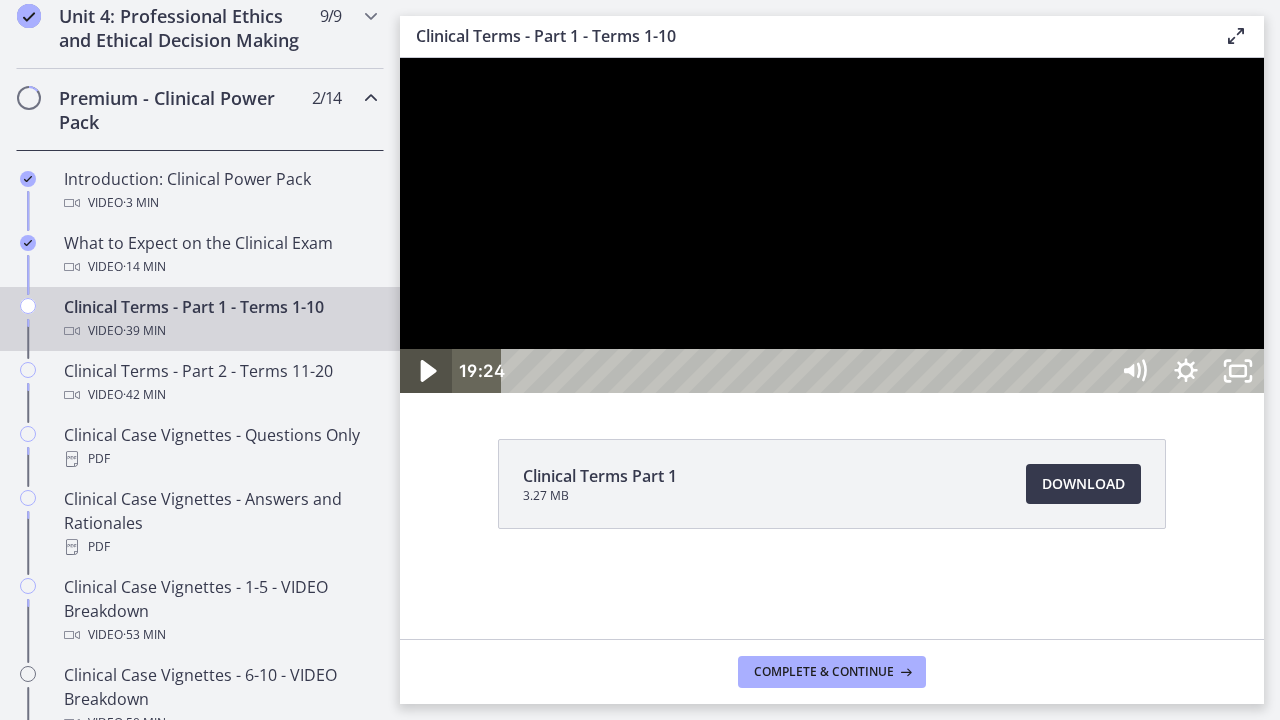click 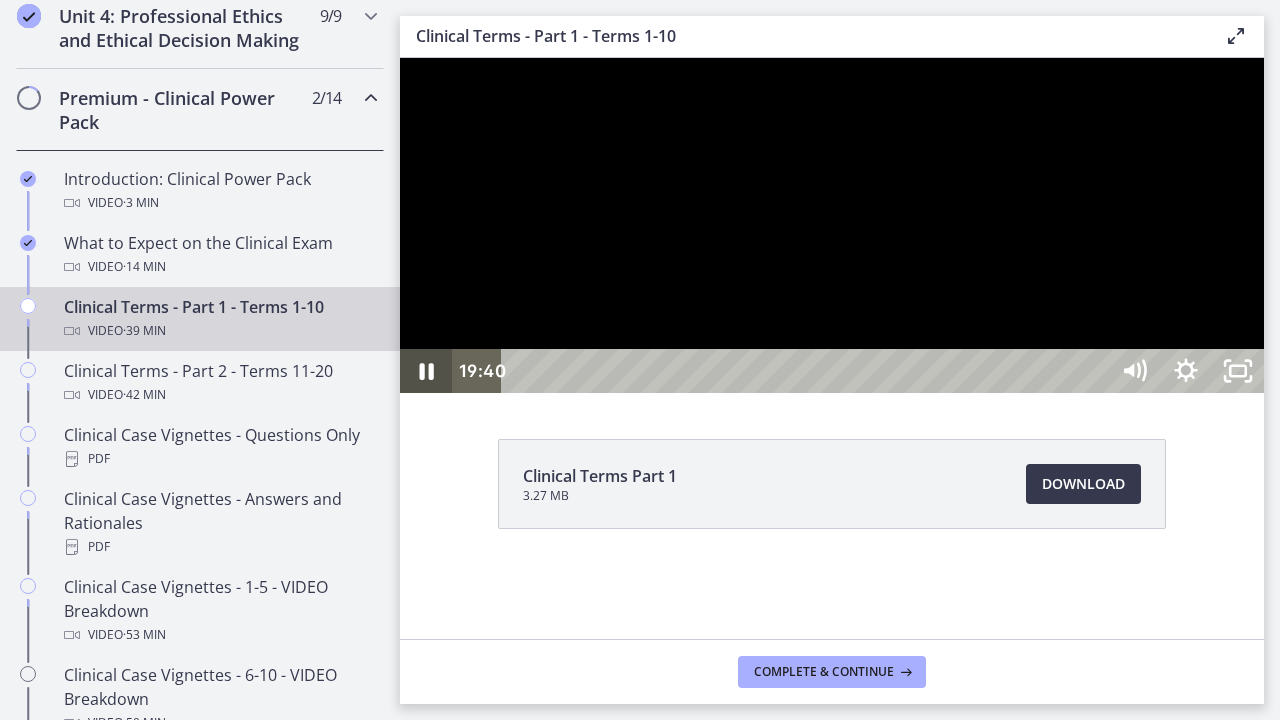 click 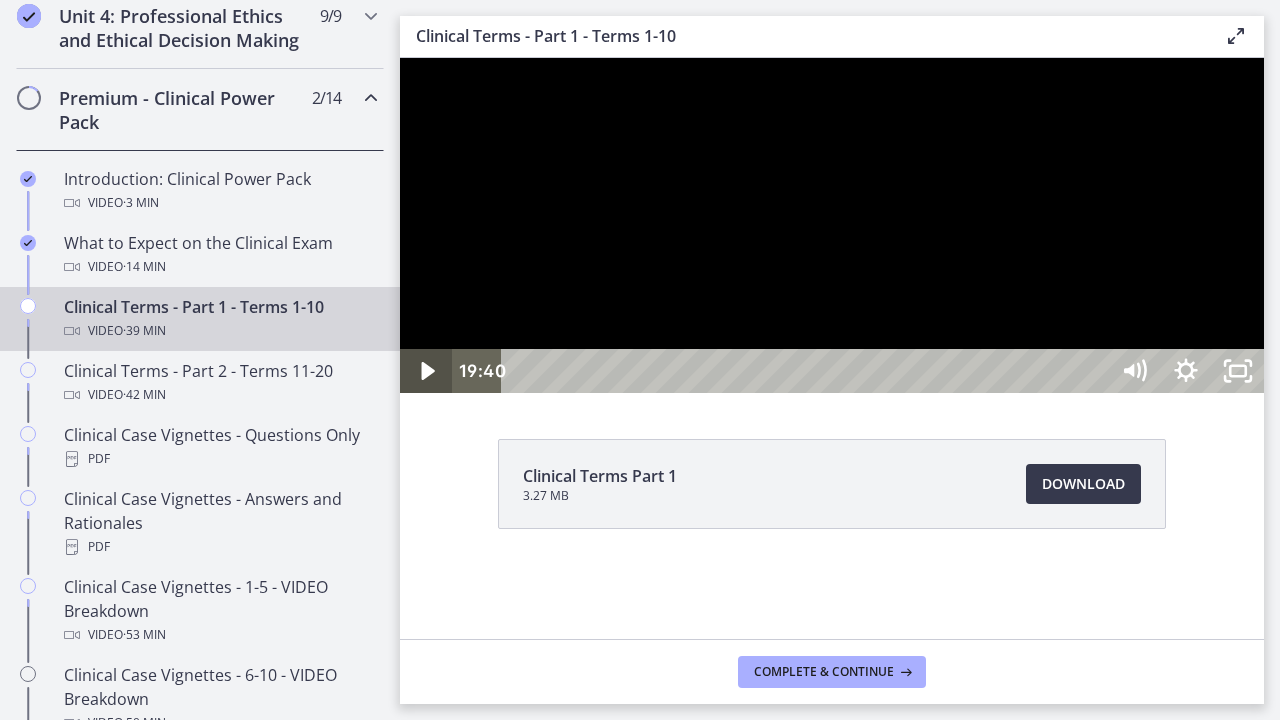 click 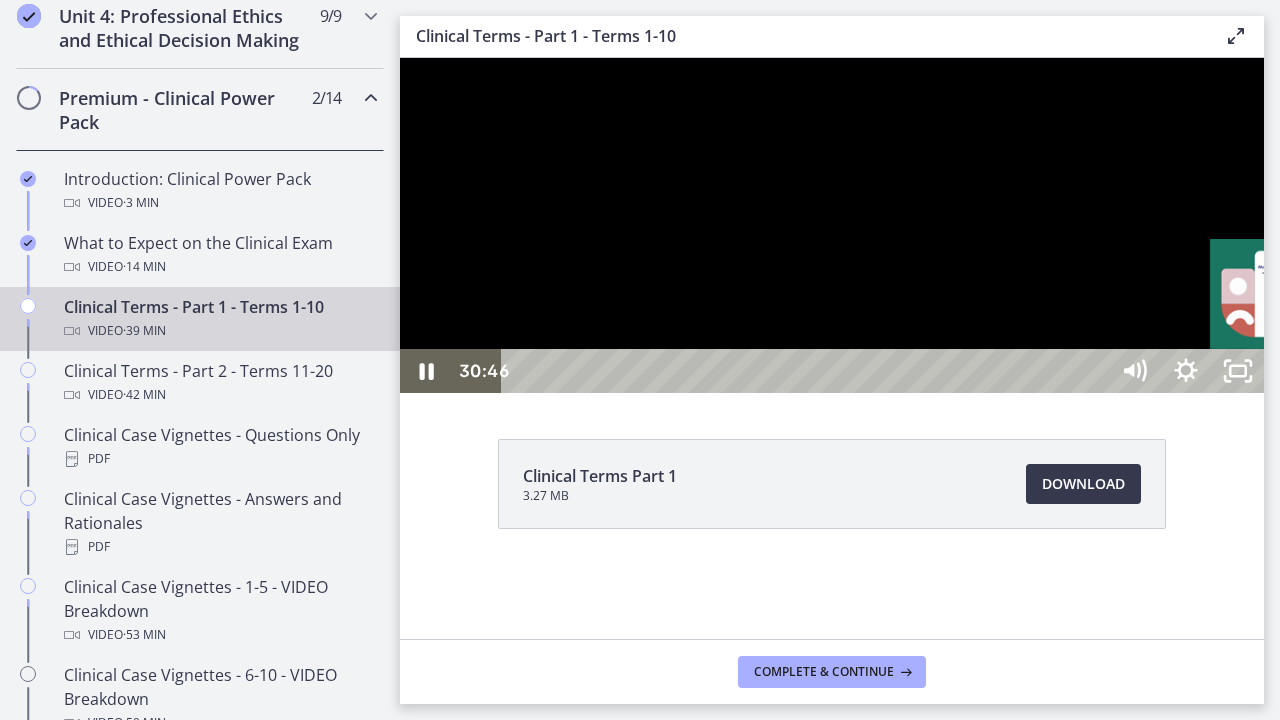 click on "30:46" at bounding box center (807, 371) 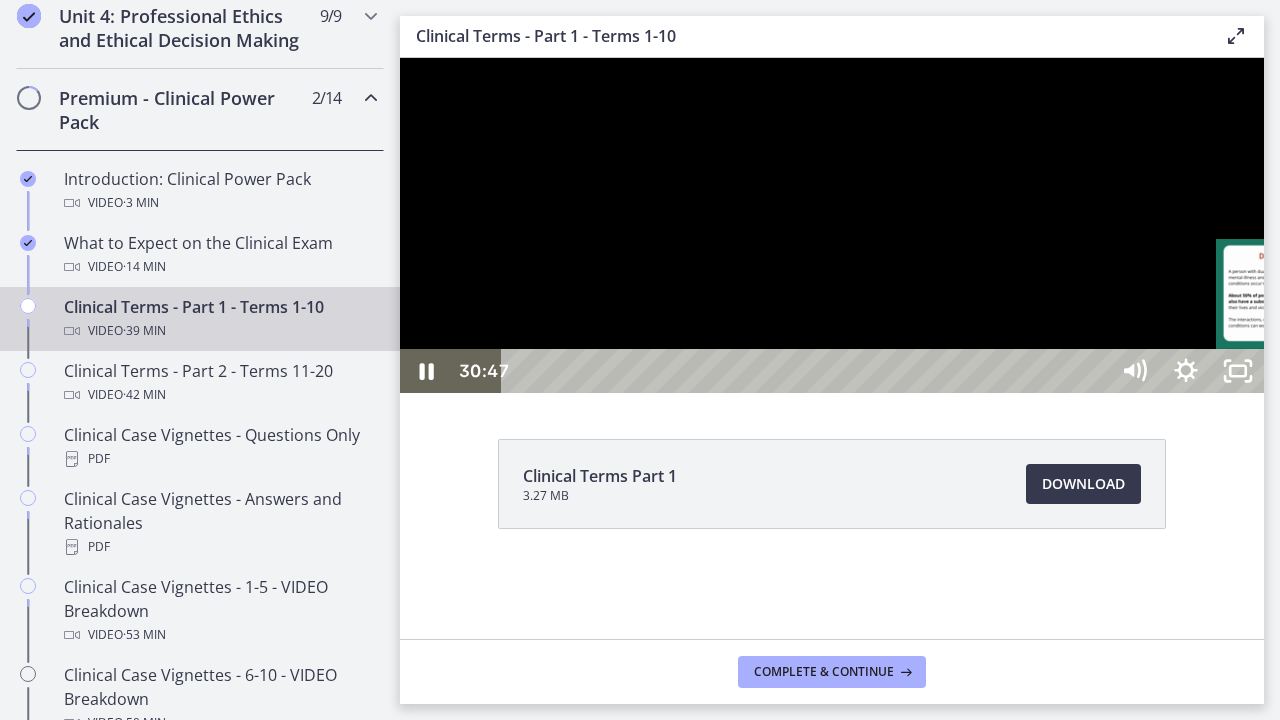 click on "31:00" at bounding box center (807, 371) 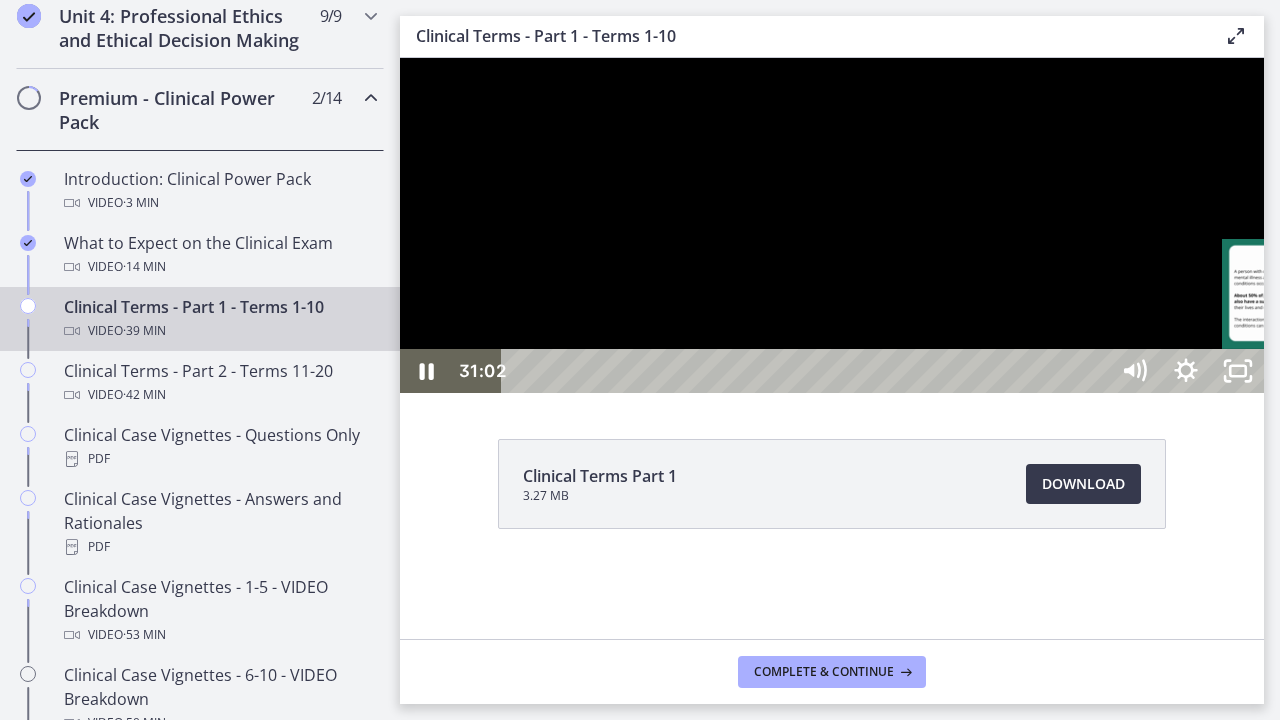 click on "31:14" at bounding box center [807, 371] 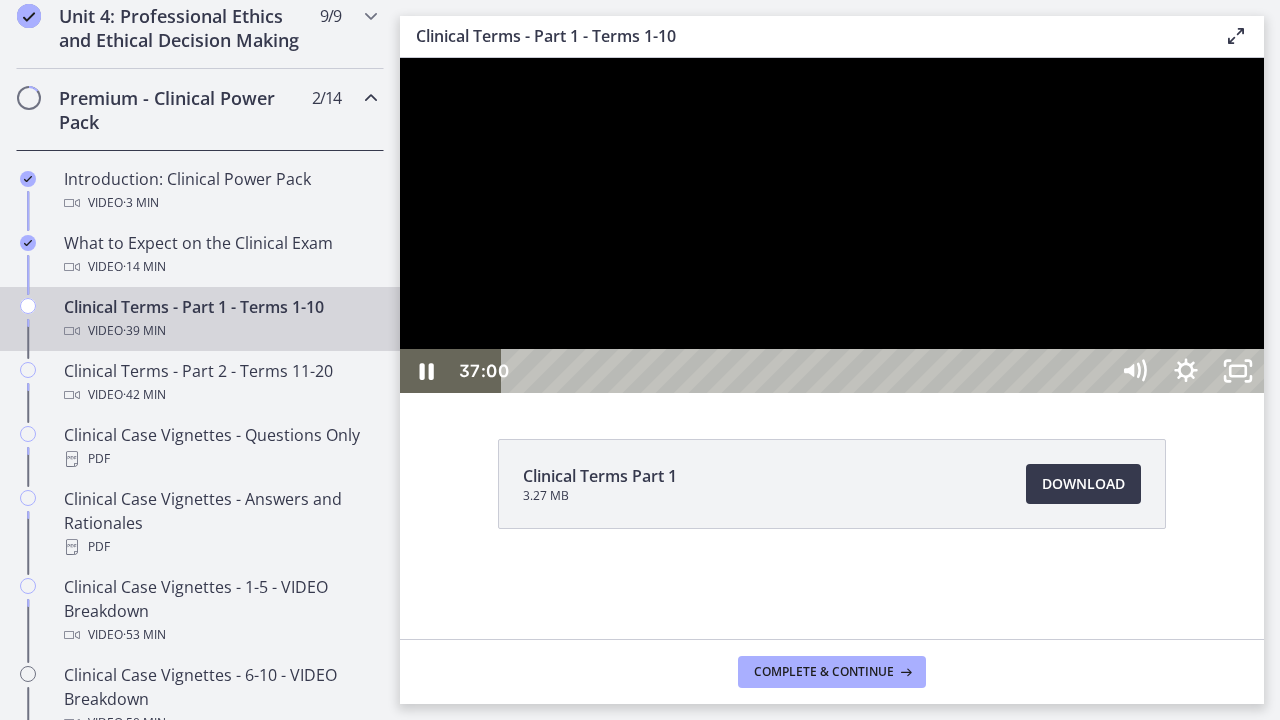 click on "37:33" at bounding box center [807, 371] 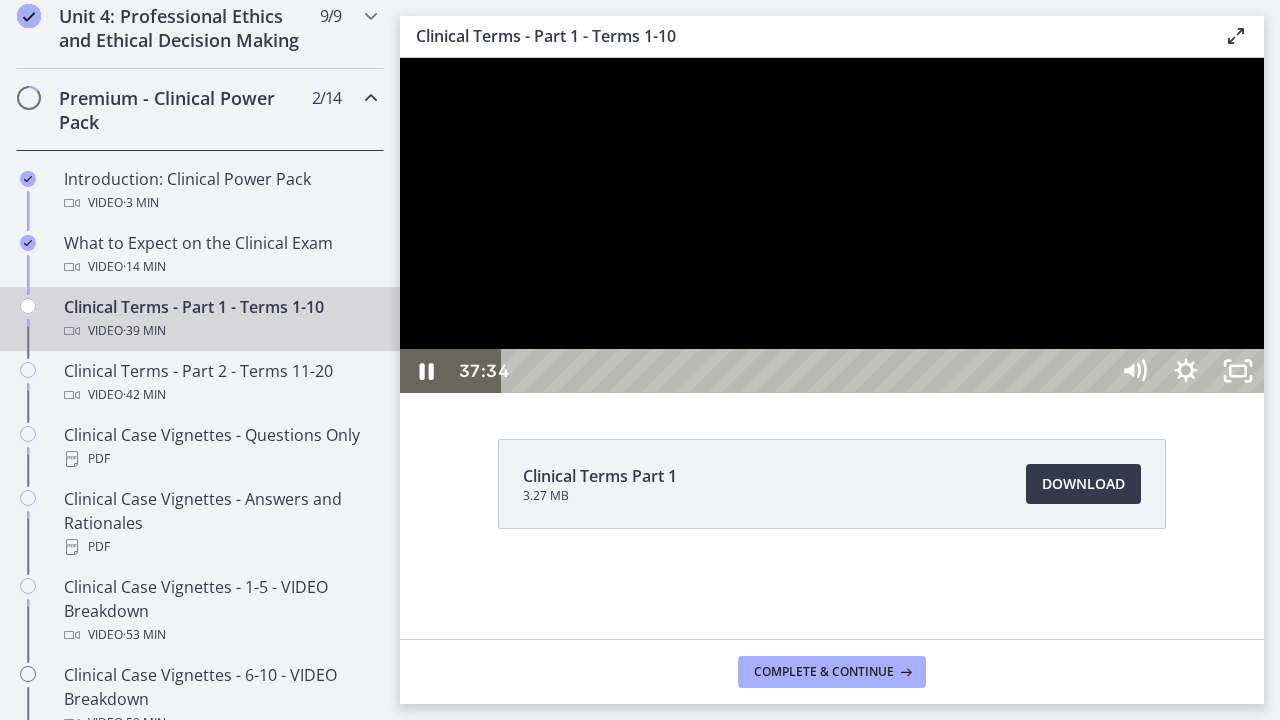click on "38:06" at bounding box center (807, 371) 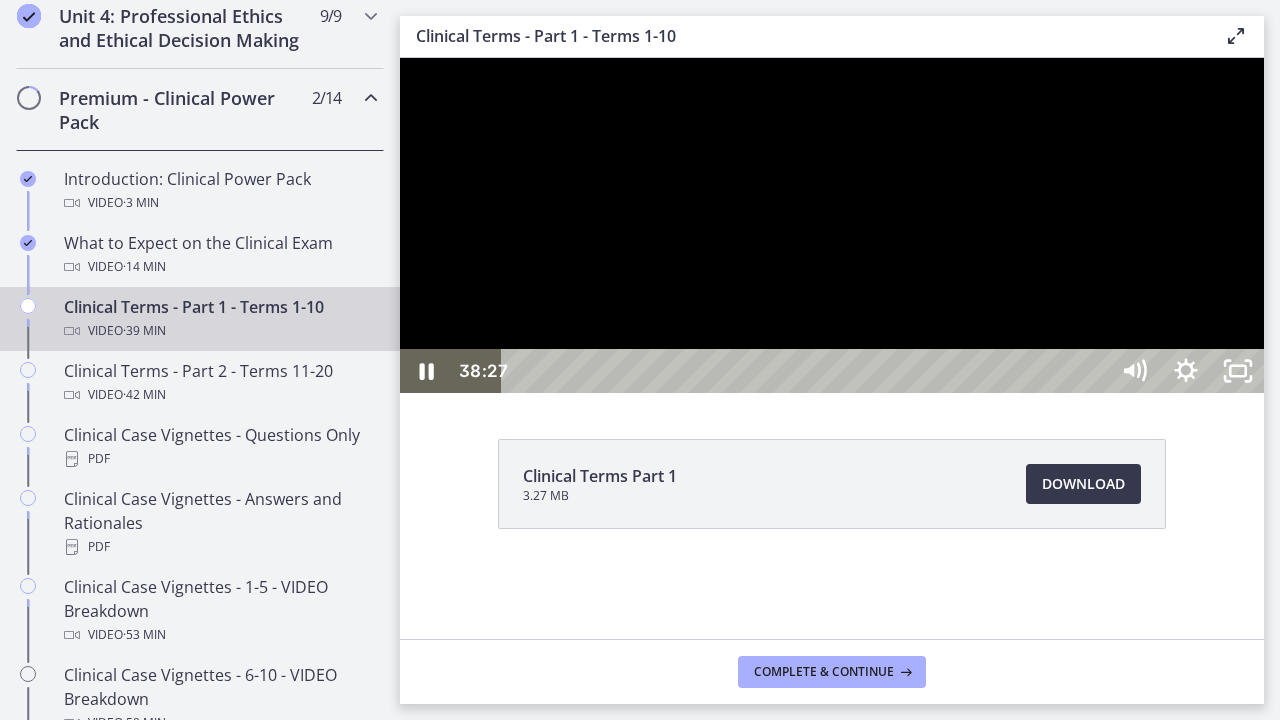 click on "38:27" at bounding box center (807, 371) 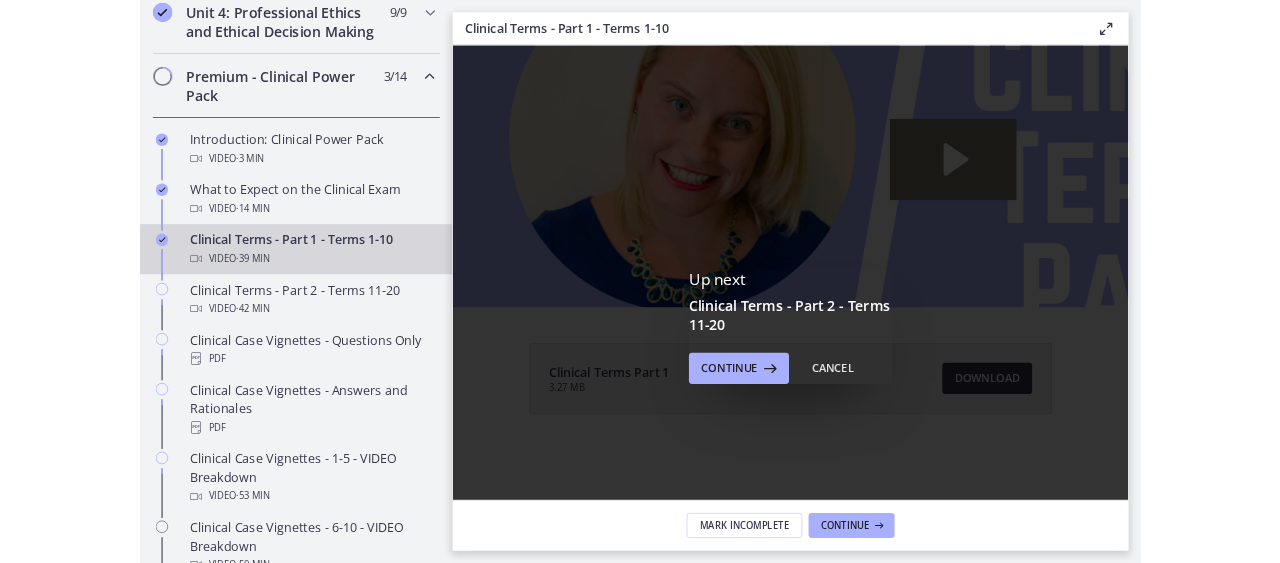 scroll, scrollTop: 0, scrollLeft: 0, axis: both 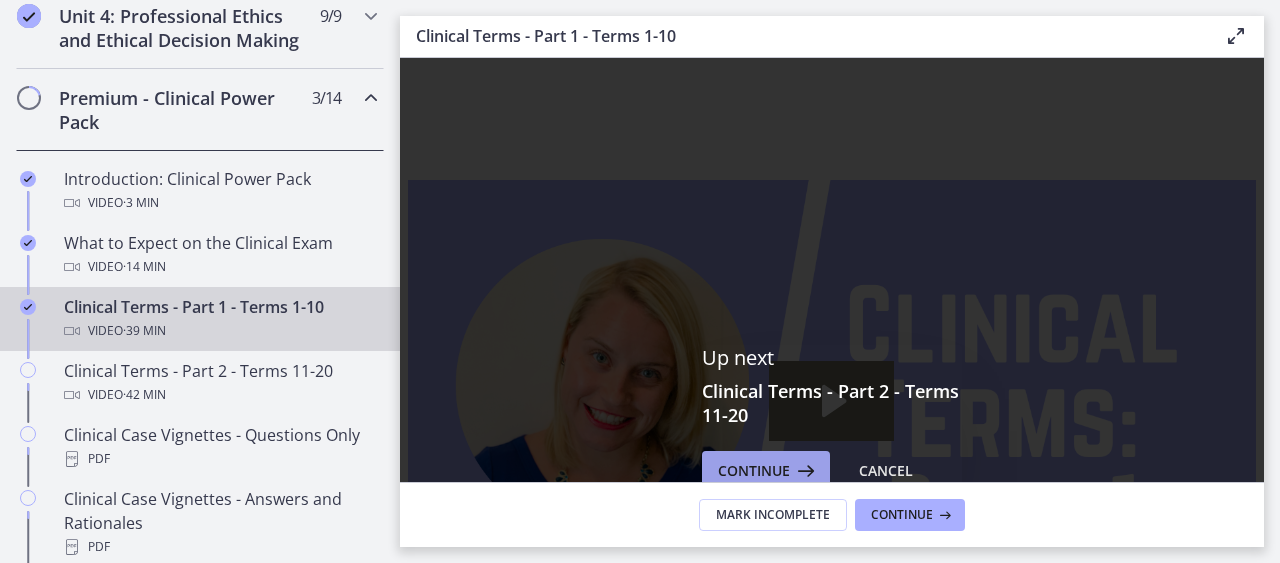 click on "Continue" at bounding box center (754, 471) 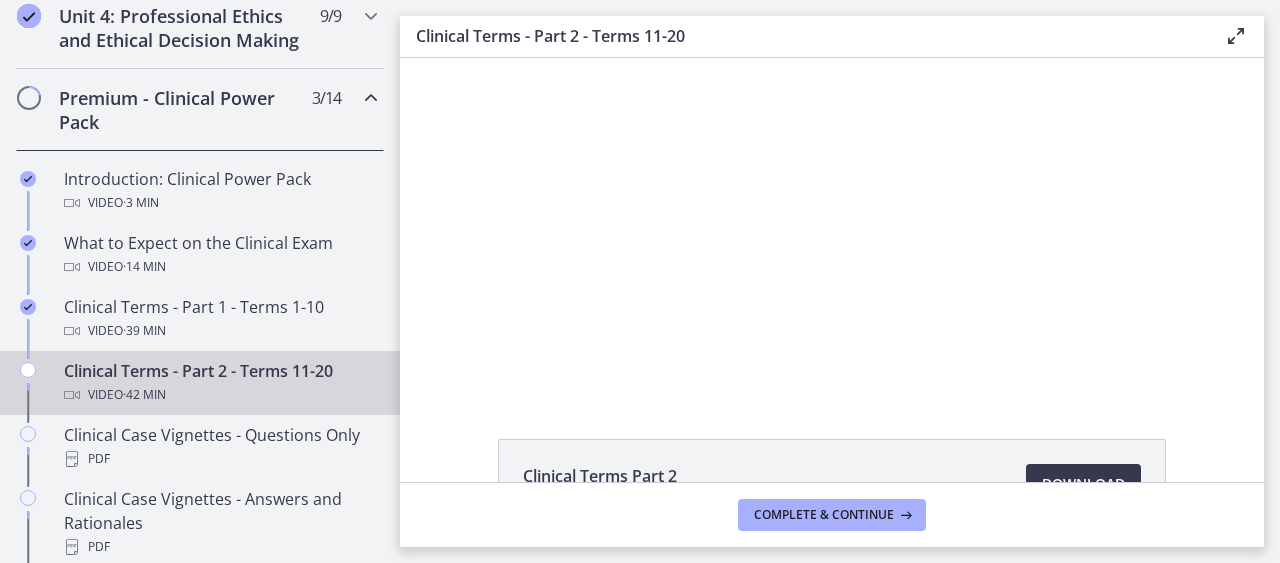 scroll, scrollTop: 0, scrollLeft: 0, axis: both 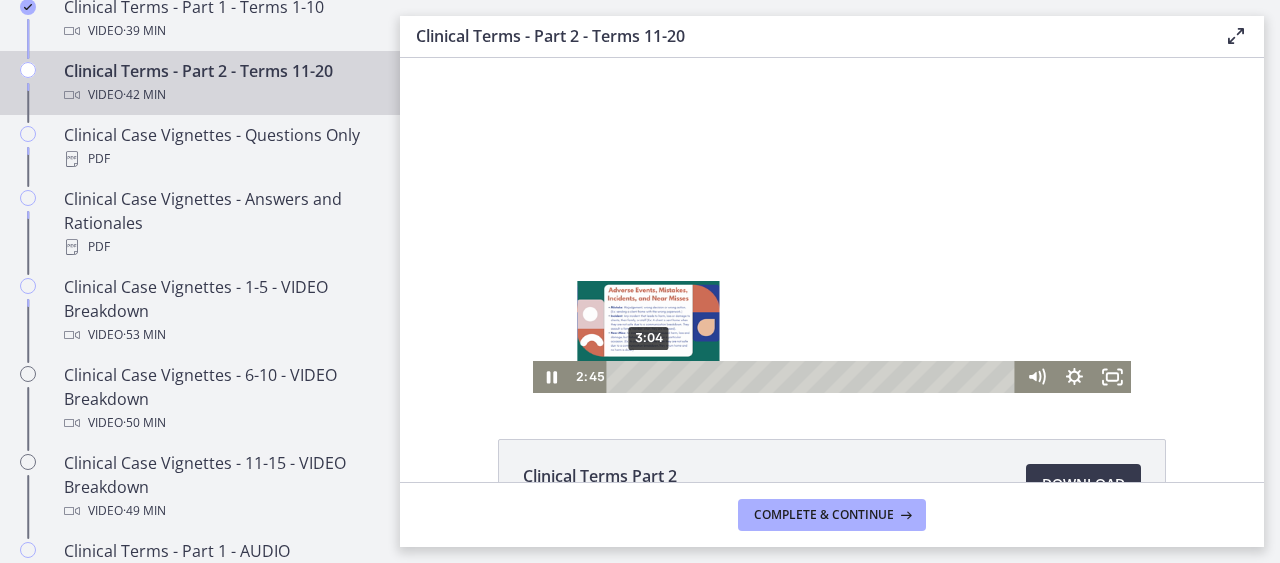 click at bounding box center [645, 377] 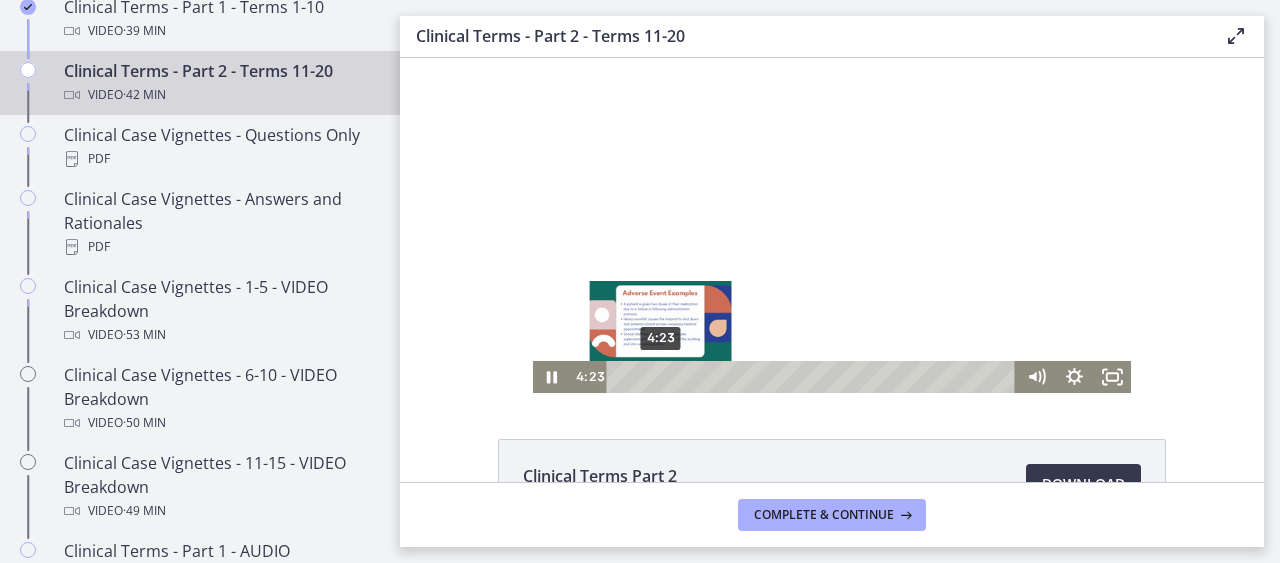 click on "4:23" at bounding box center (814, 377) 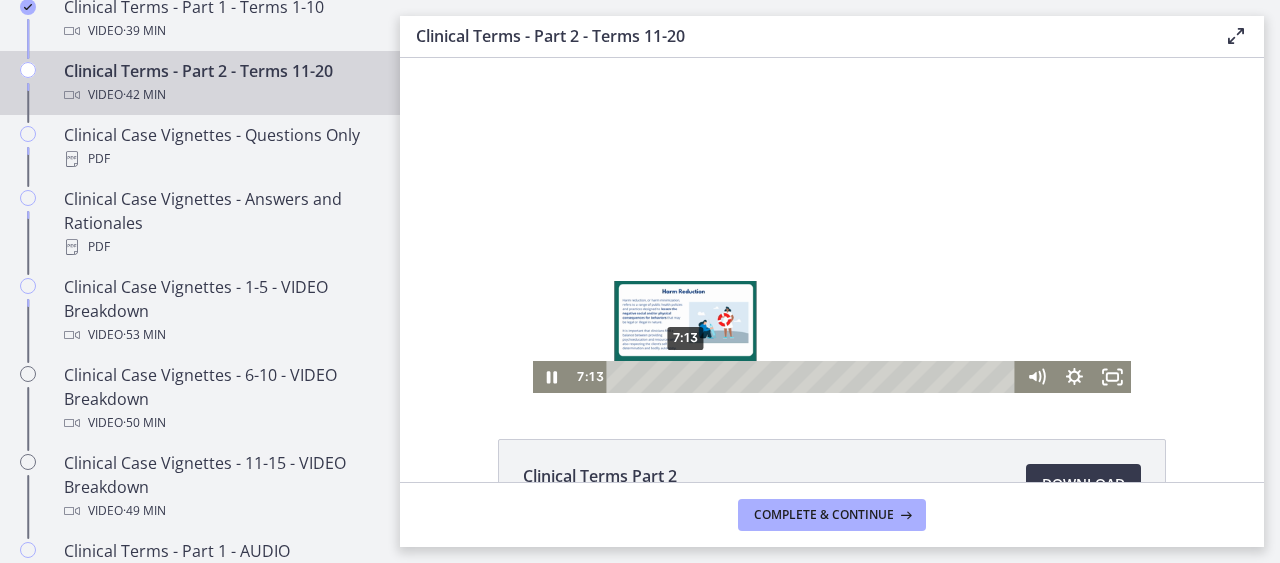 click on "7:13" at bounding box center (814, 377) 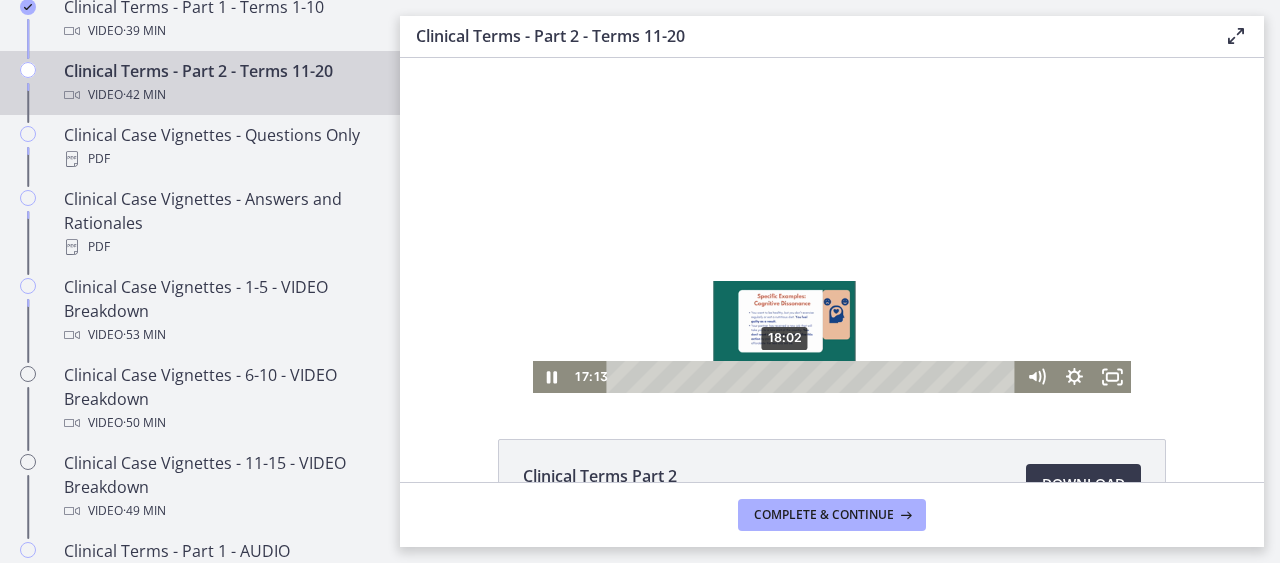 click on "18:02" at bounding box center (814, 377) 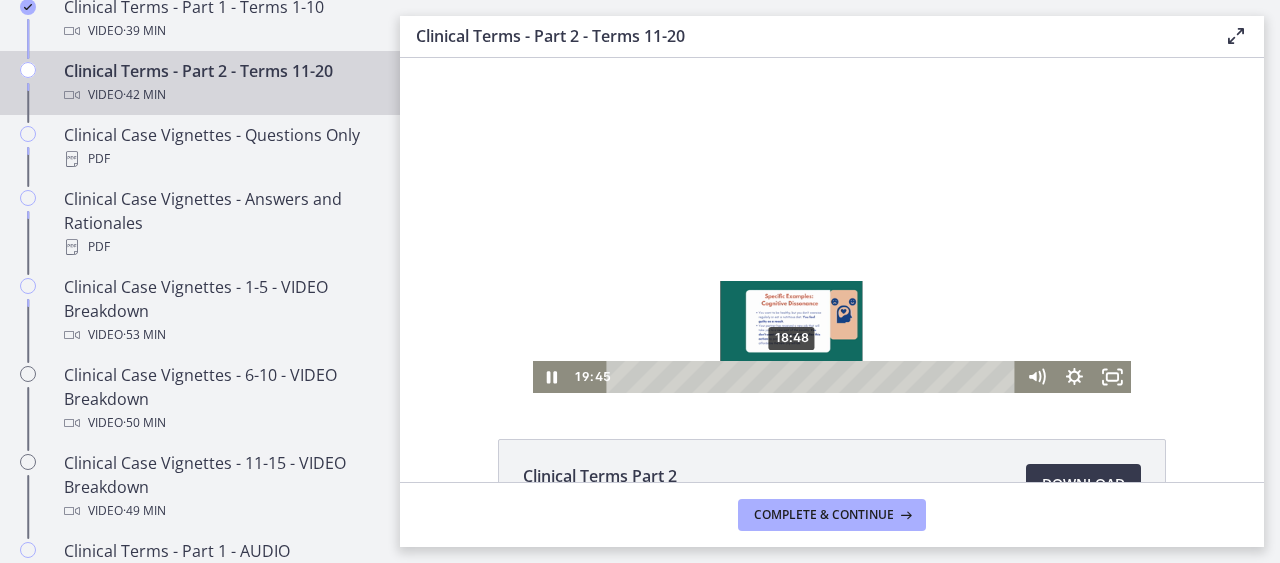 click on "18:48" at bounding box center (814, 377) 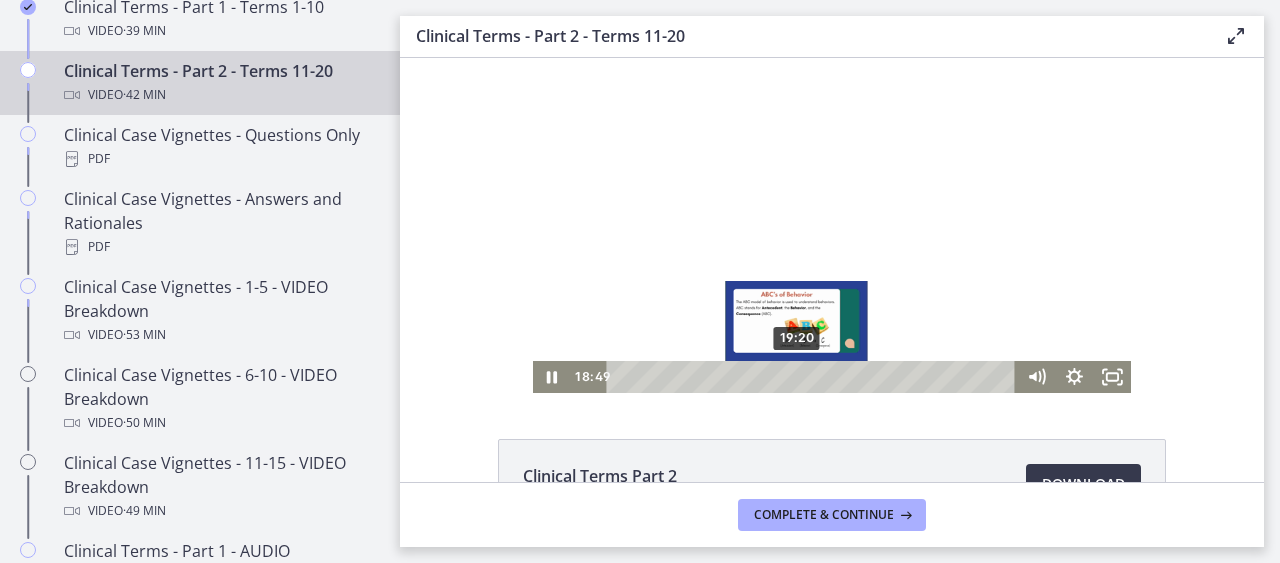 click on "19:20" at bounding box center (814, 377) 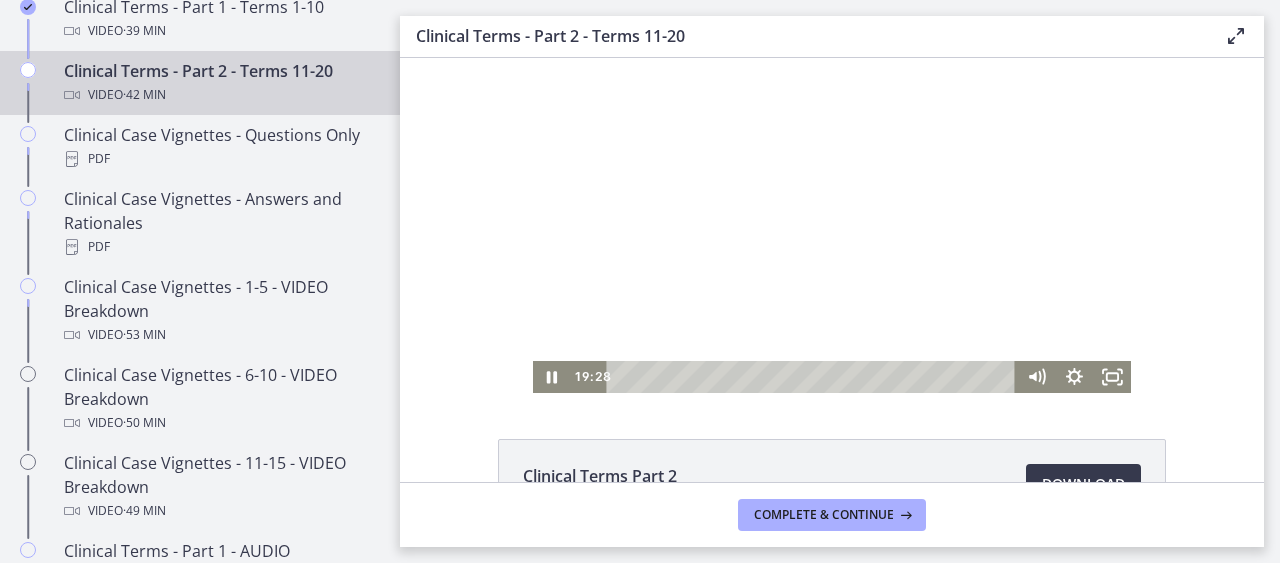 click at bounding box center [832, 225] 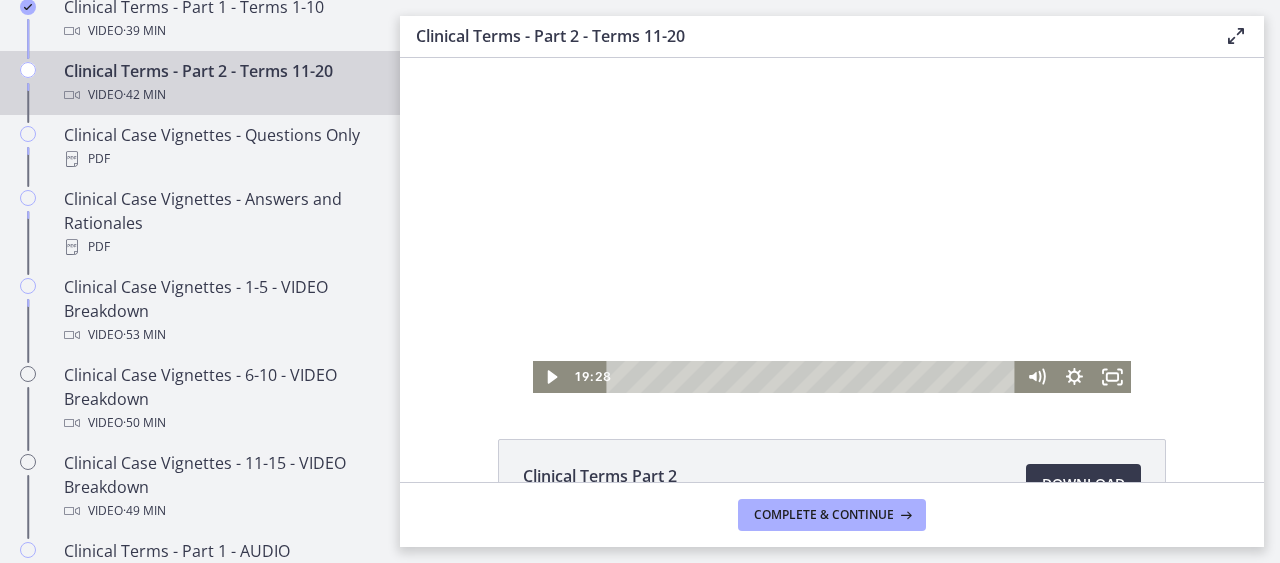 click at bounding box center (832, 225) 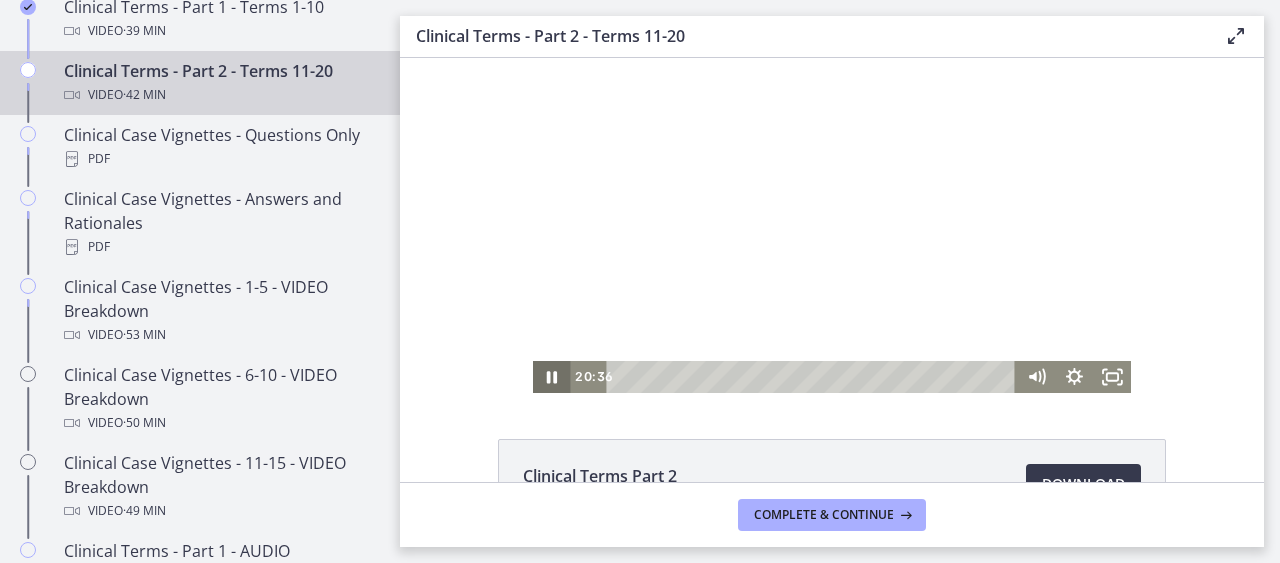 click 